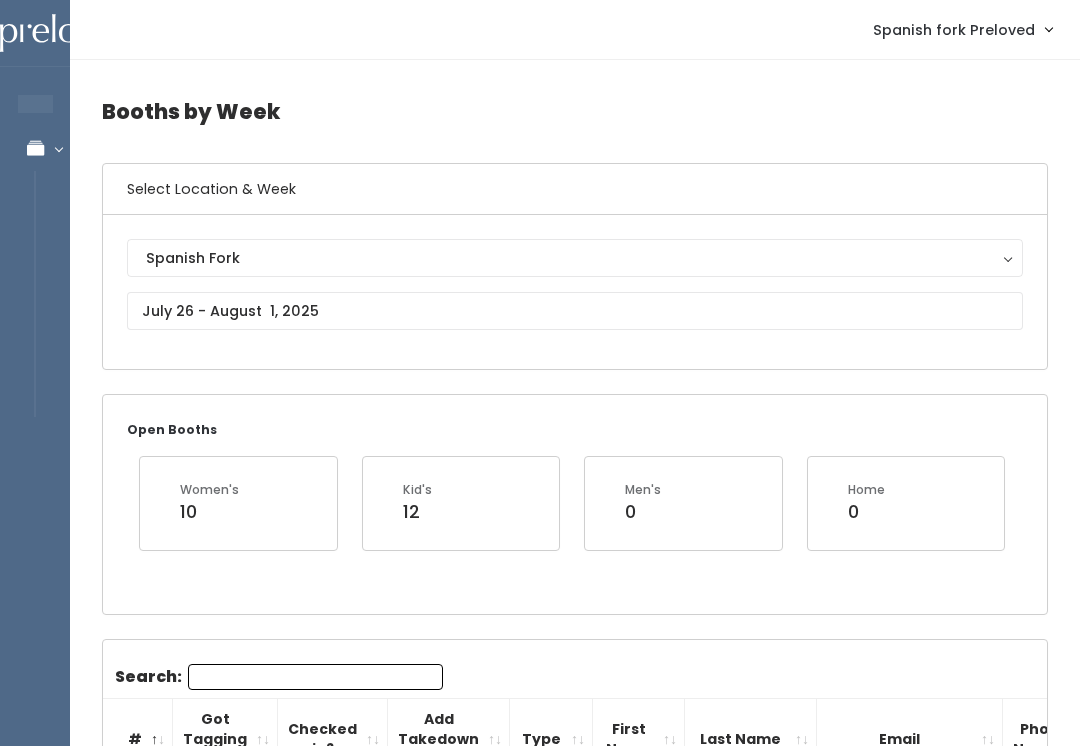 scroll, scrollTop: 2293, scrollLeft: 0, axis: vertical 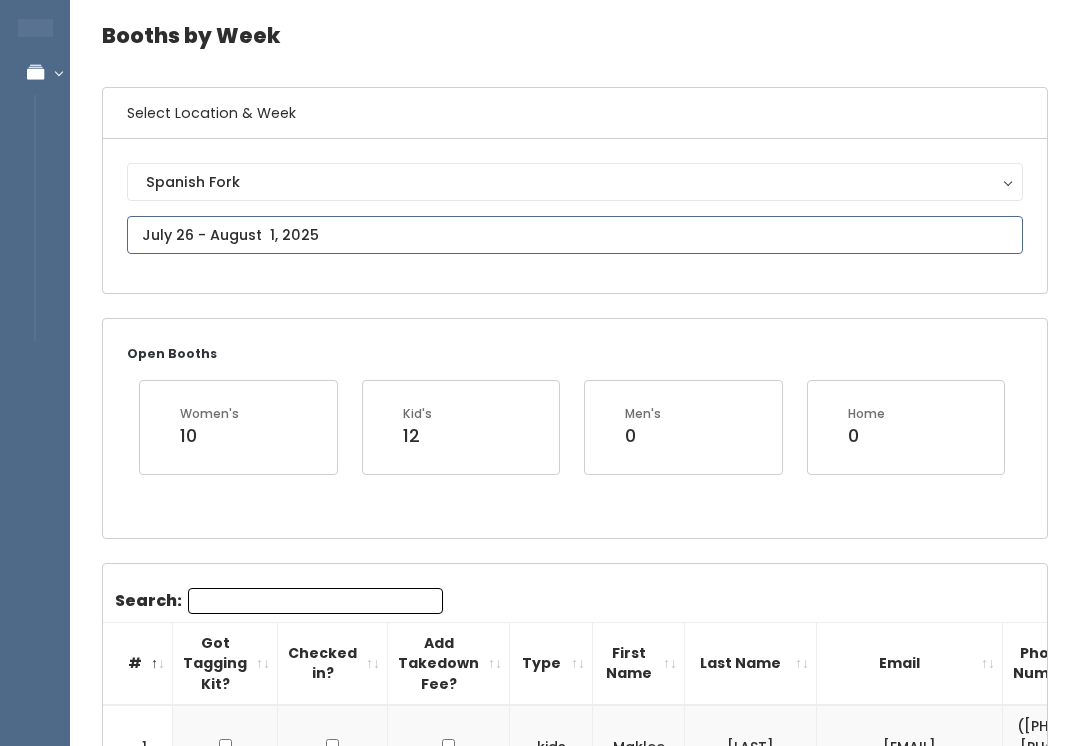 click on "EMPLOYEES
Manage Bookings
Booths by Week
All Bookings
Bookings with Booths
Booth Discounts
Seller Check-in
Spanish fork Preloved
Admin Home
My bookings" at bounding box center [540, 3020] 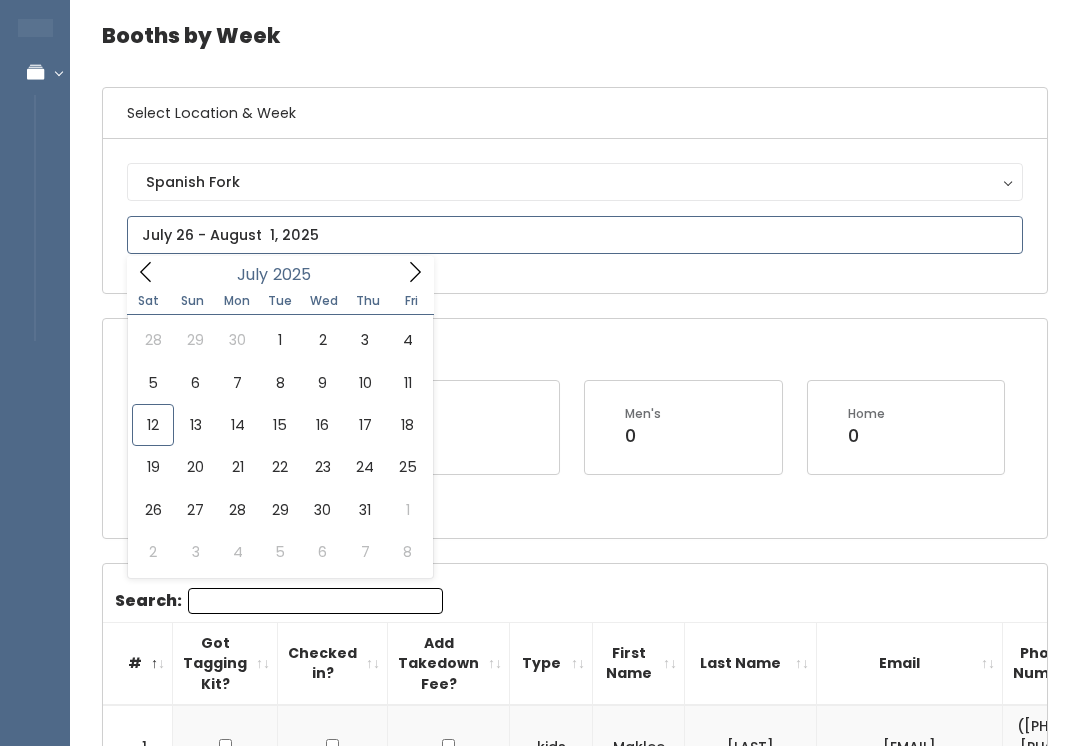 scroll, scrollTop: 76, scrollLeft: 0, axis: vertical 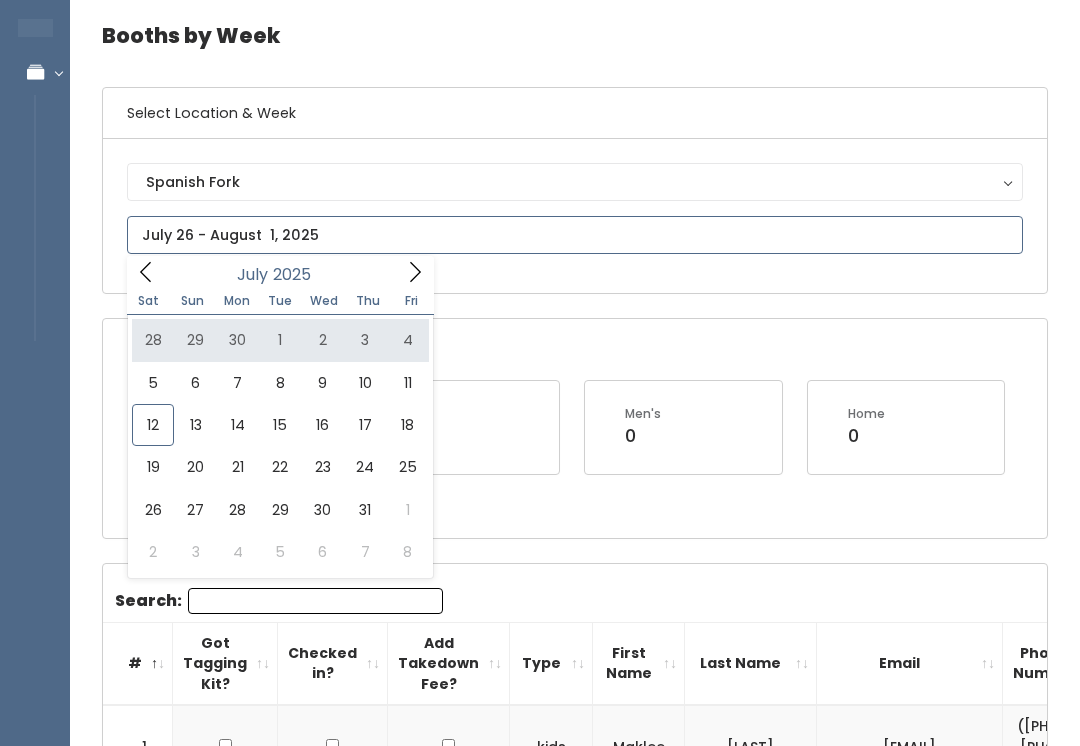 type on "June 28 to July 4" 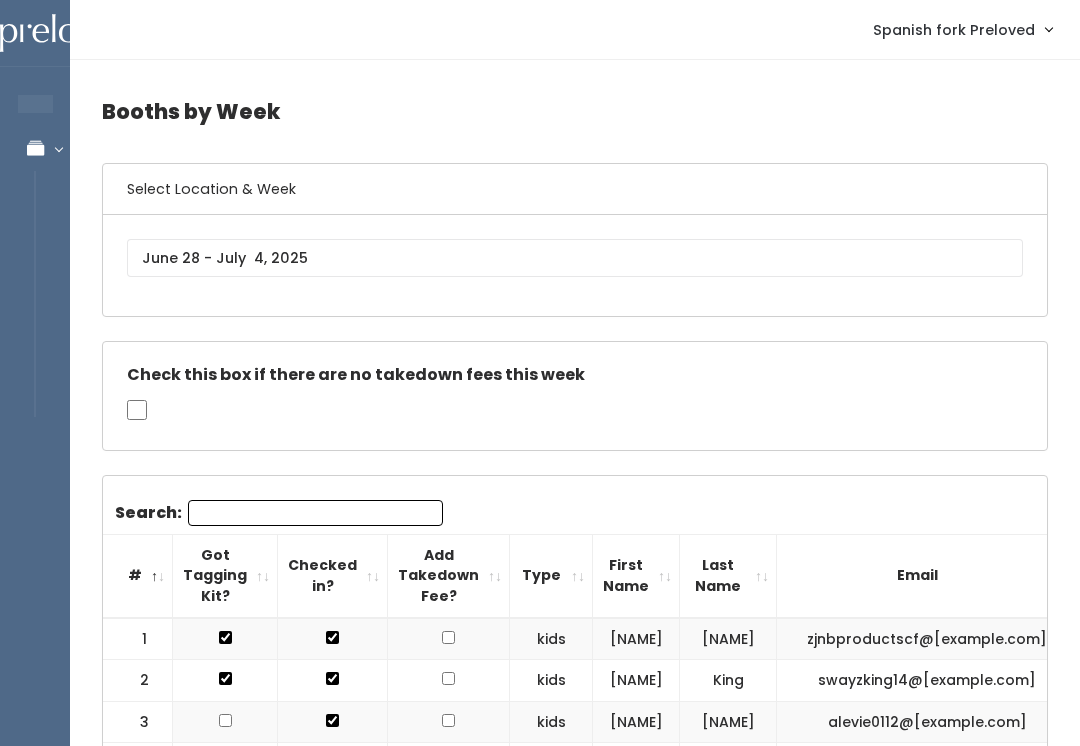 scroll, scrollTop: 0, scrollLeft: 0, axis: both 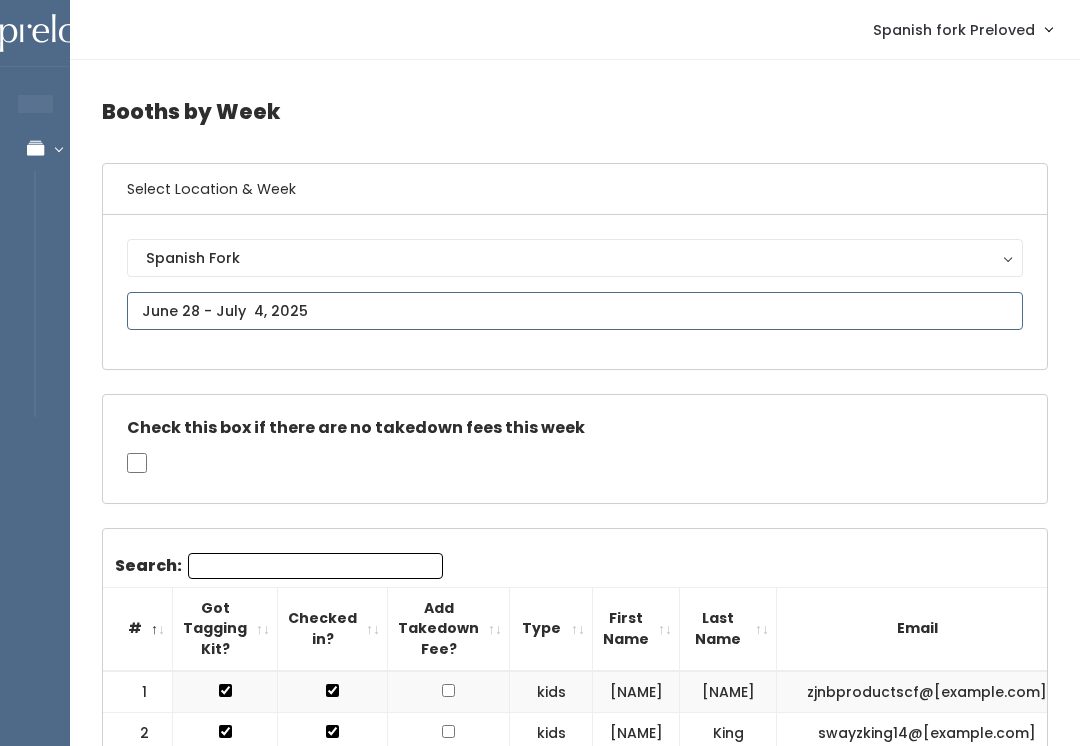 click at bounding box center (575, 311) 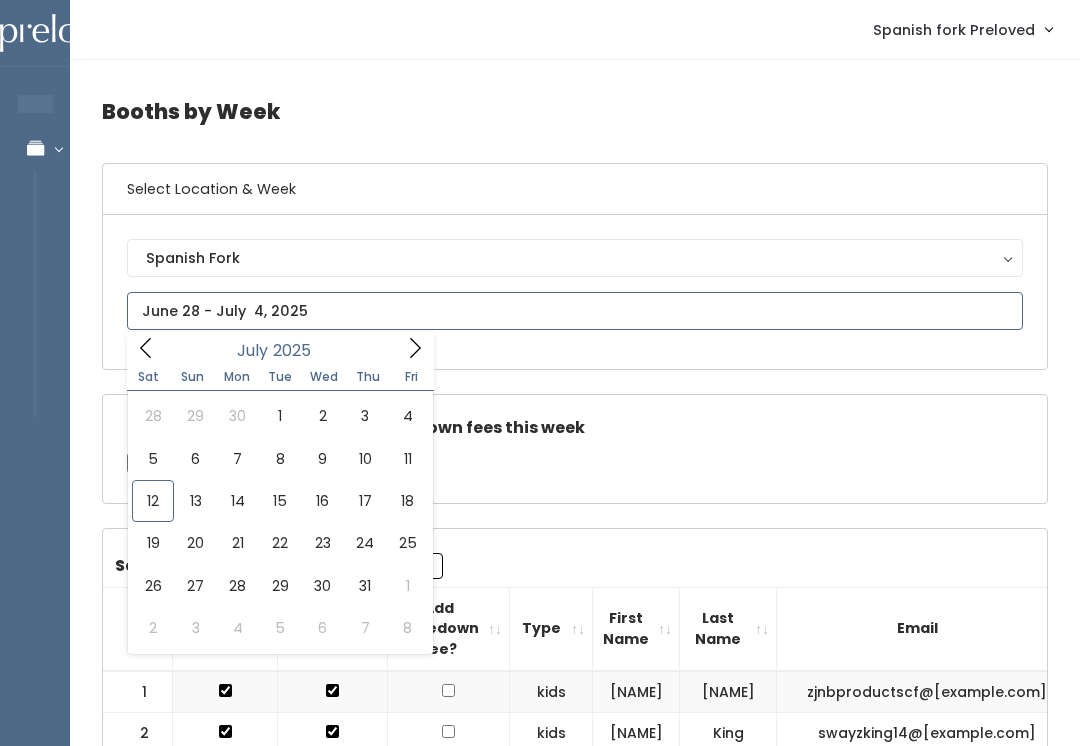 type on "July 5 to July 11" 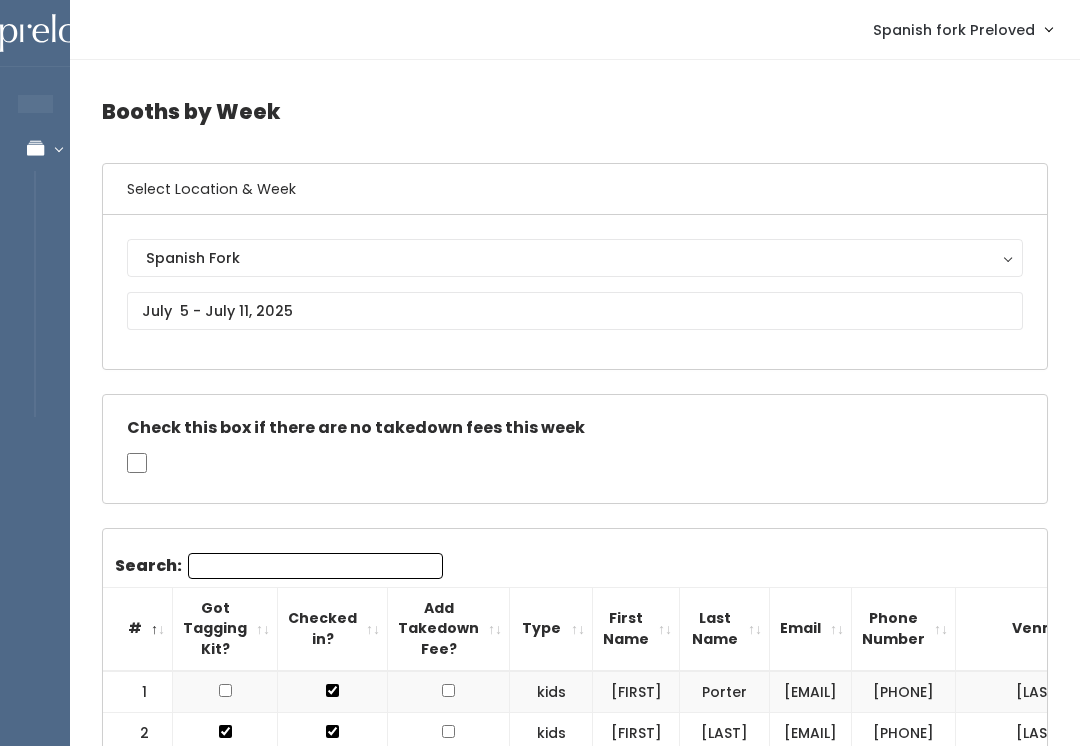 scroll, scrollTop: 0, scrollLeft: 0, axis: both 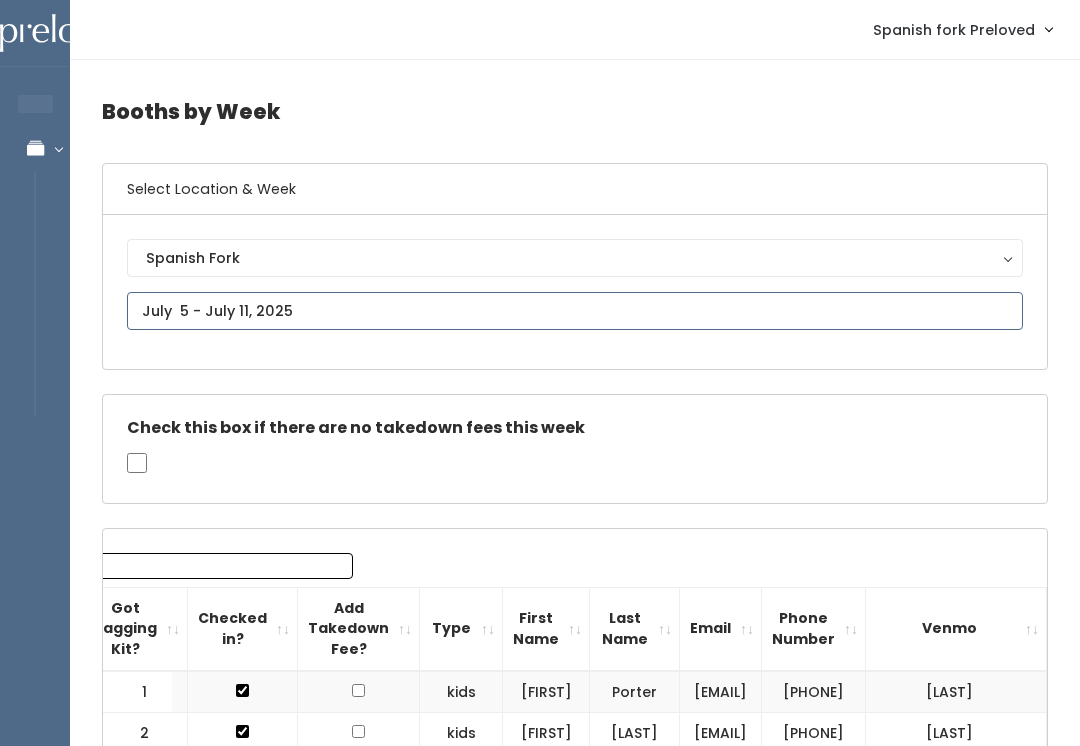 click on "EMPLOYEES
Manage Bookings
Booths by Week
All Bookings
Bookings with Booths
Booth Discounts
Seller Check-in
Spanish fork Preloved
Admin Home
My bookings
Logout" at bounding box center [540, 1970] 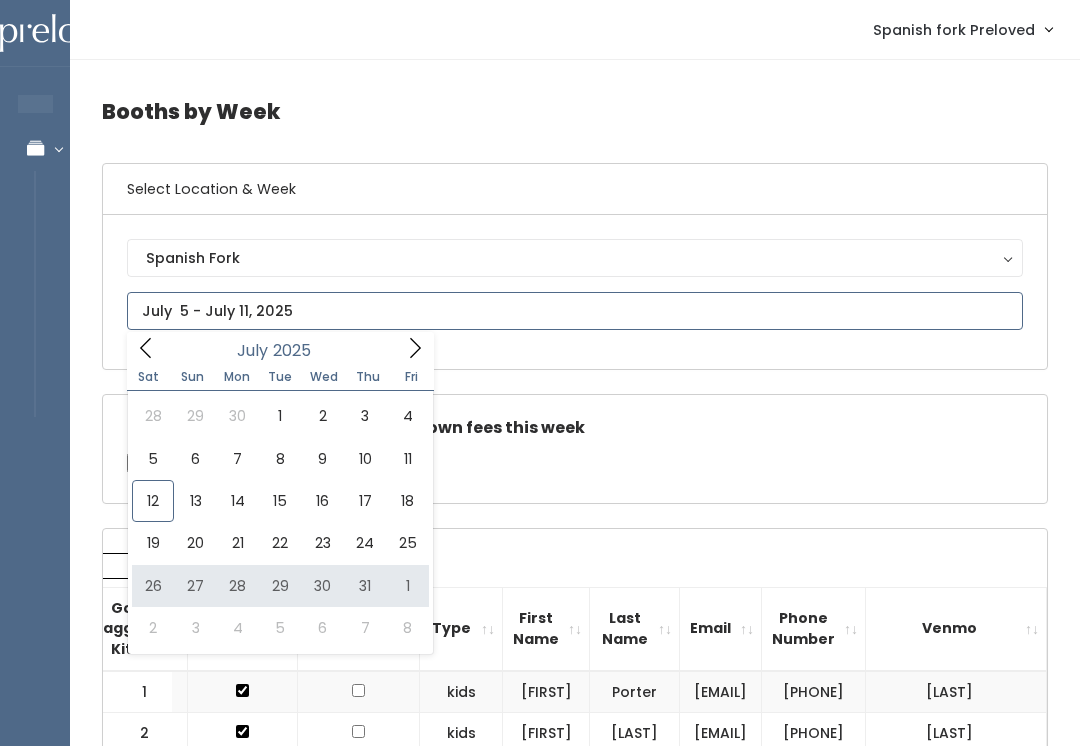 type on "July 26 to August 1" 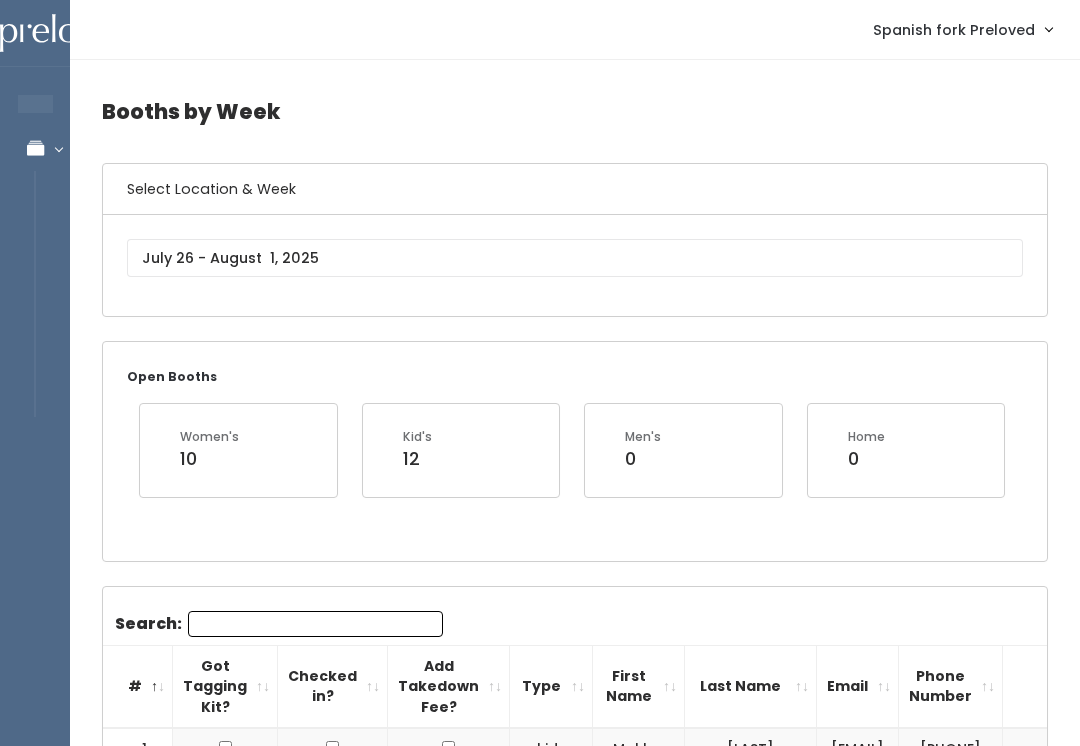 scroll, scrollTop: 86, scrollLeft: 0, axis: vertical 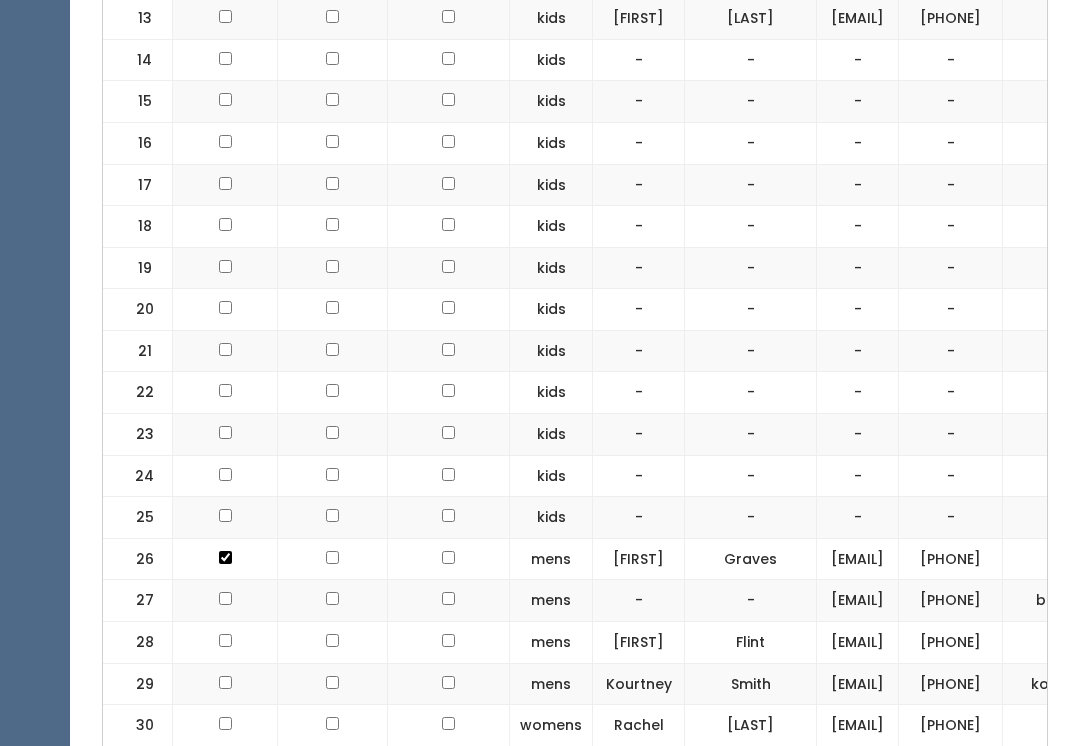 click at bounding box center [225, -483] 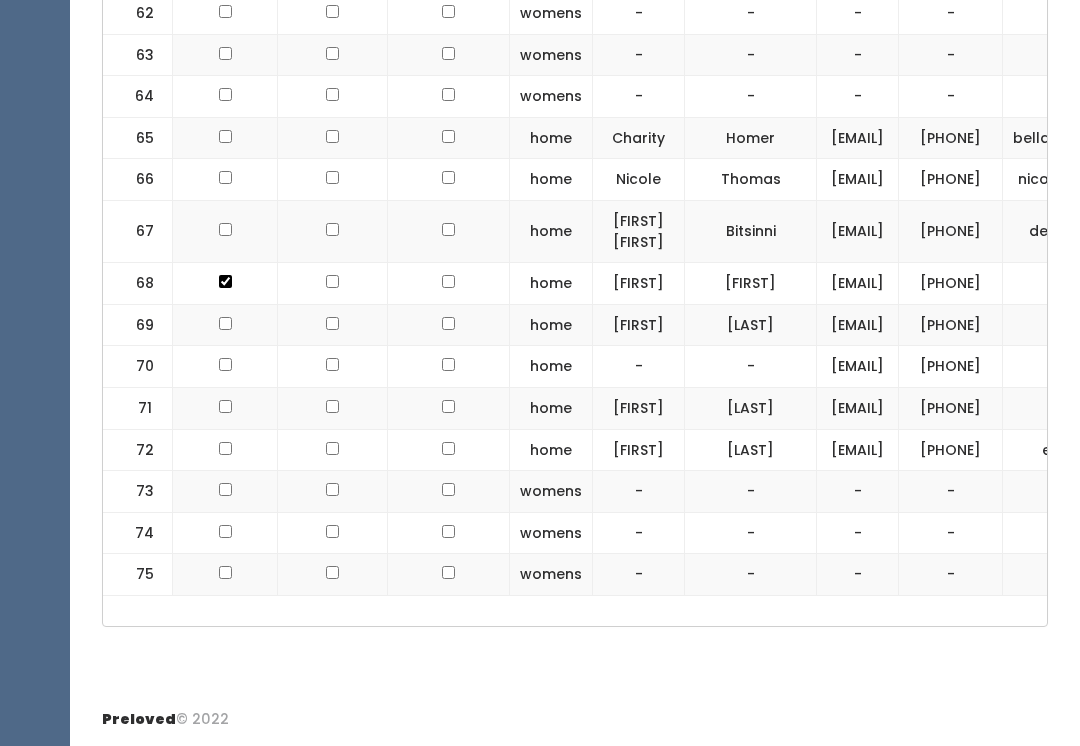scroll, scrollTop: 3934, scrollLeft: 0, axis: vertical 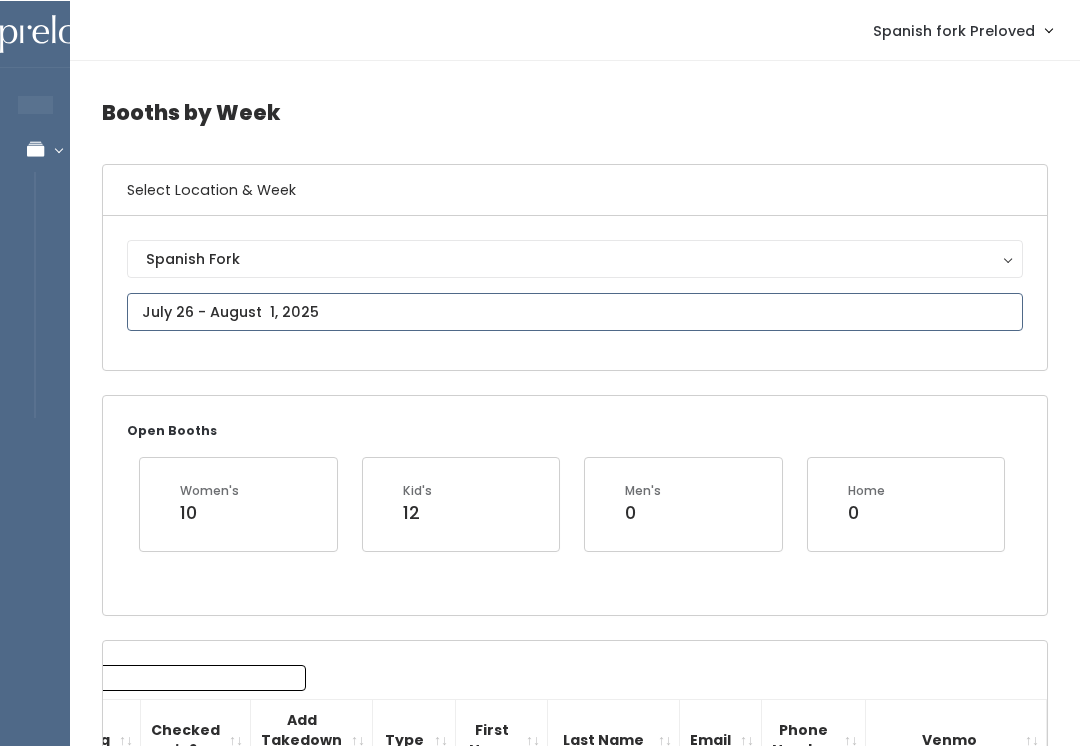 click on "EMPLOYEES
Manage Bookings
Booths by Week
All Bookings
Bookings with Booths
Booth Discounts
Seller Check-in
Spanish fork Preloved
Admin Home
My bookings
Logout" at bounding box center [540, 2046] 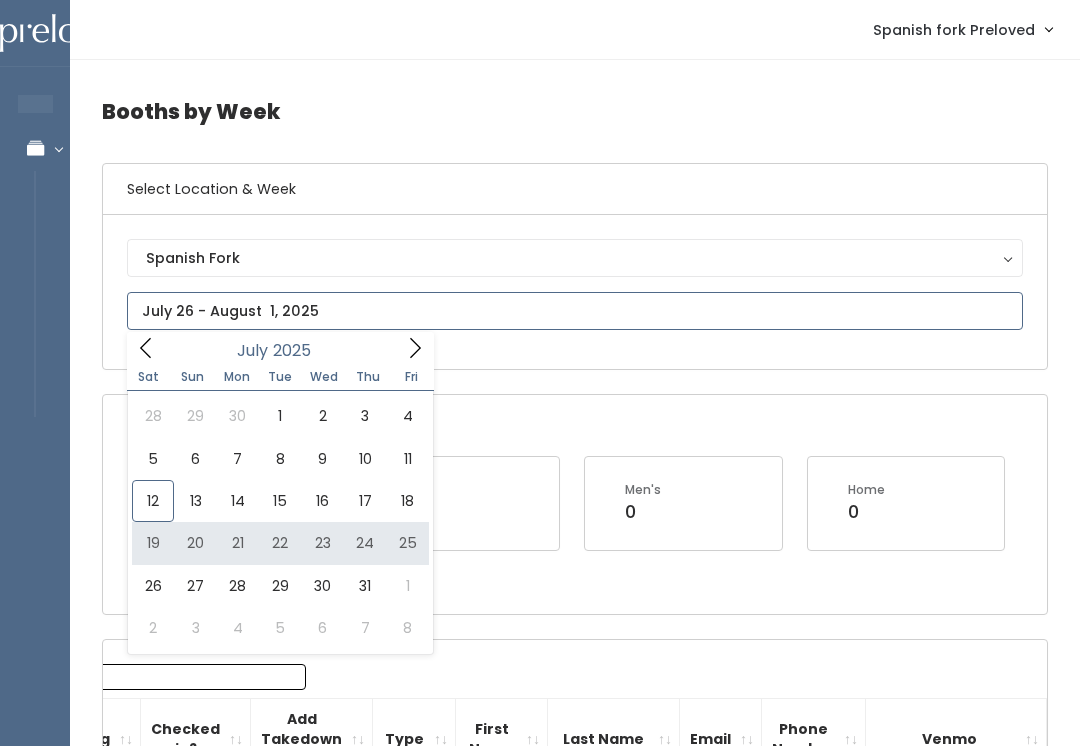 type on "July 19 to July 25" 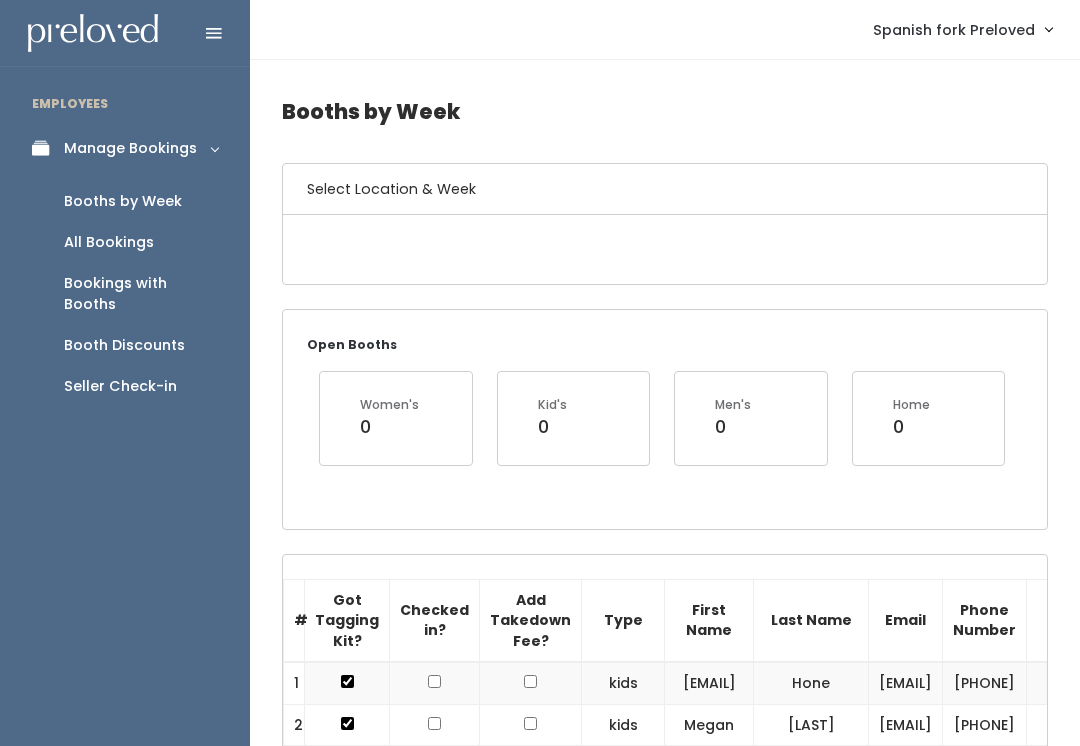 scroll, scrollTop: 0, scrollLeft: 0, axis: both 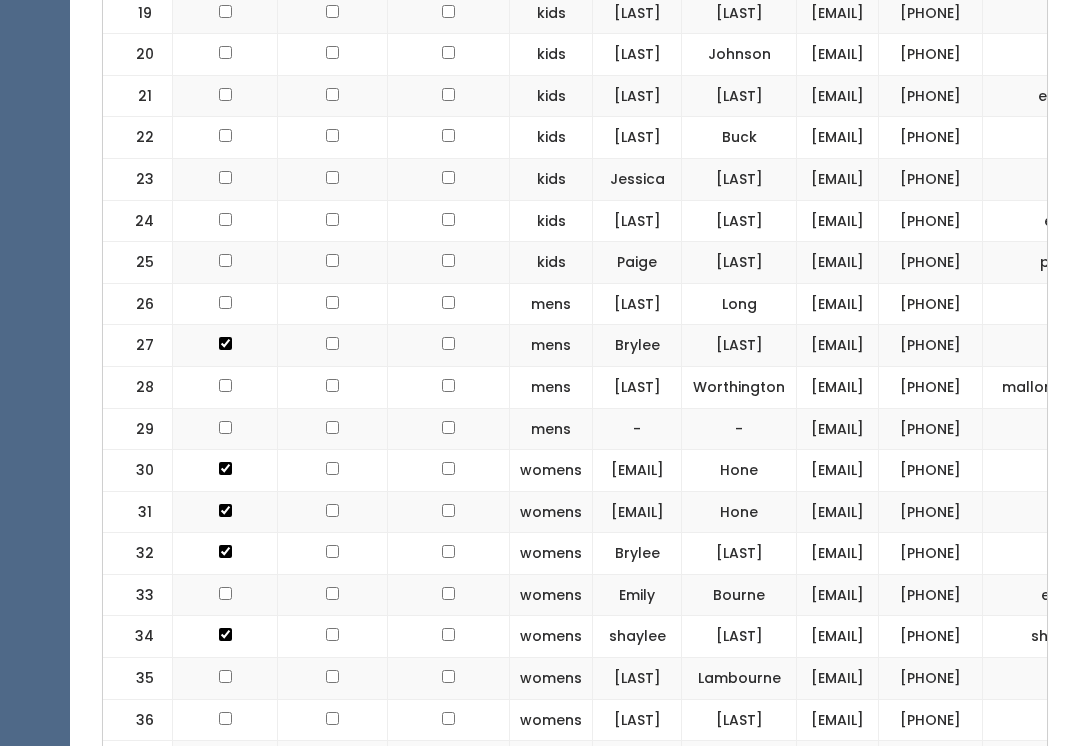 click at bounding box center [225, -696] 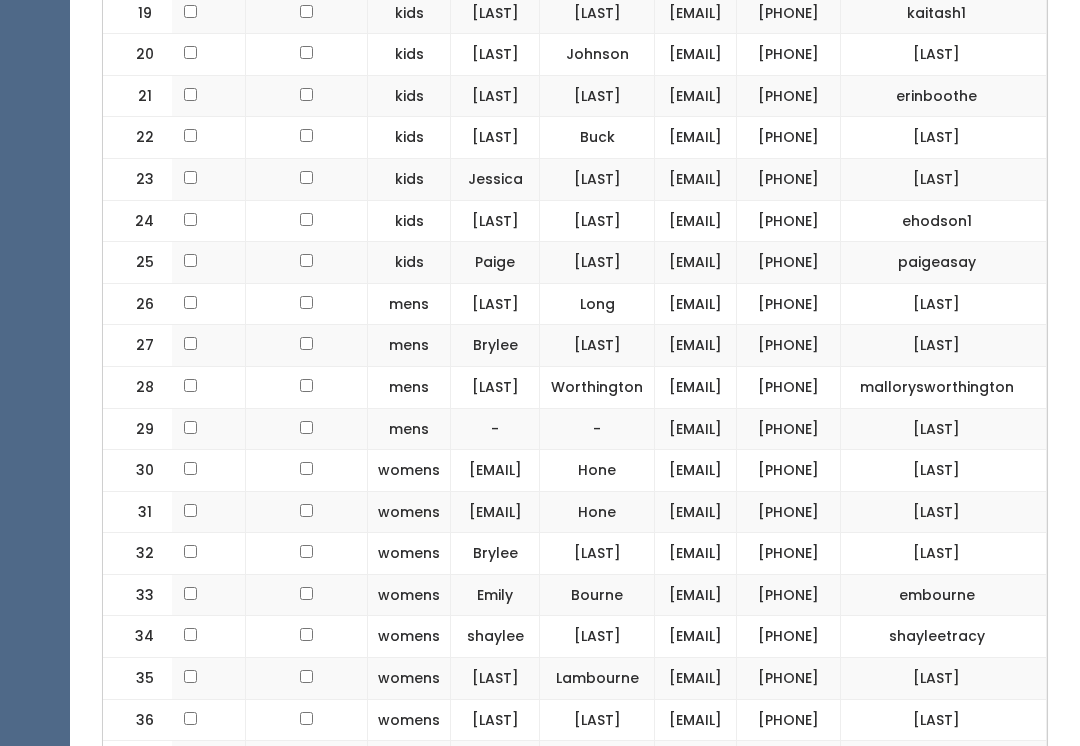 scroll, scrollTop: 0, scrollLeft: 302, axis: horizontal 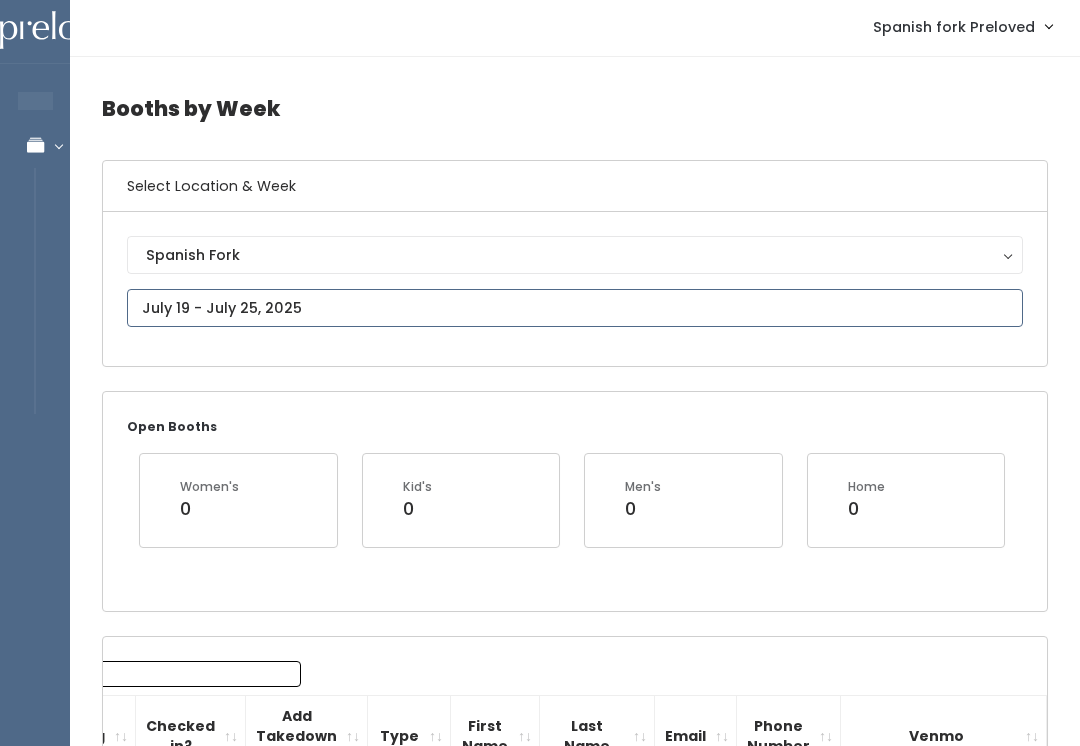 click at bounding box center [575, 308] 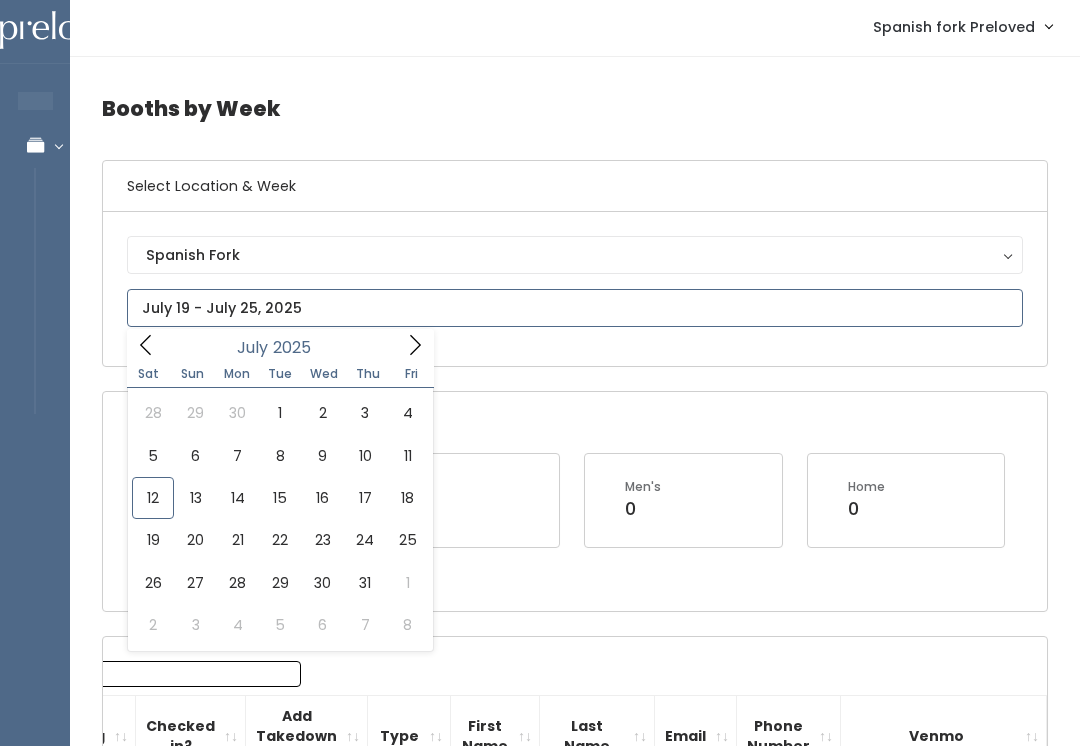 type on "June 28 to July 4" 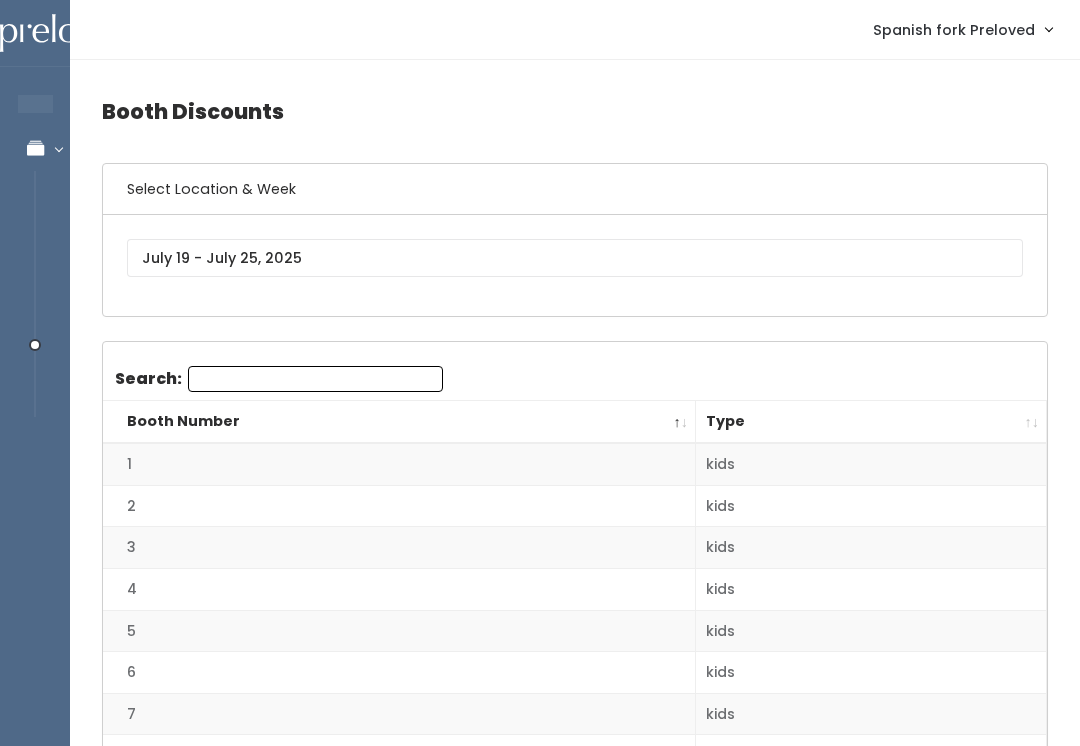 scroll, scrollTop: 0, scrollLeft: 0, axis: both 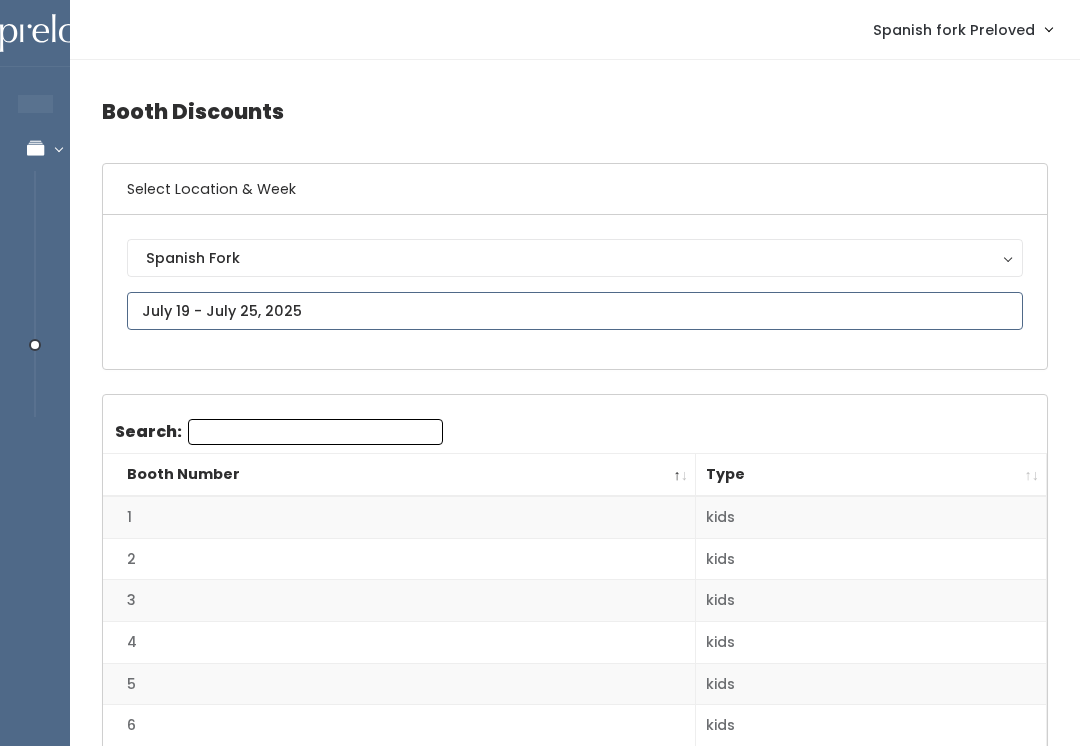 click at bounding box center [575, 311] 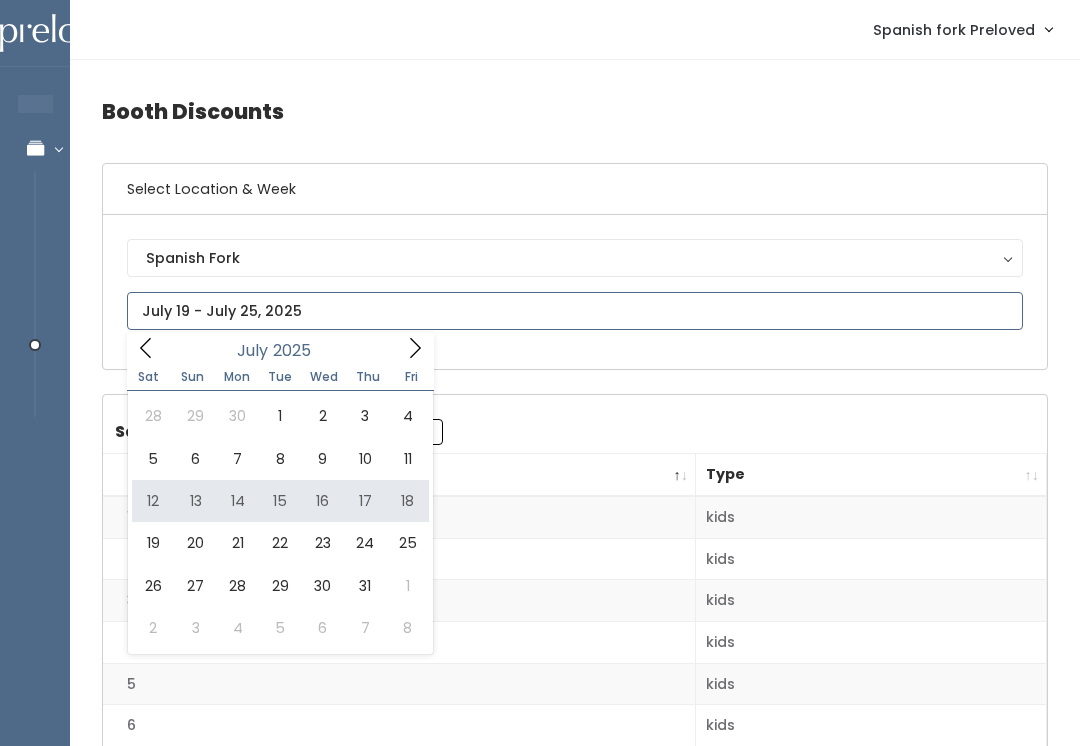 type on "[DATE] to [DATE]" 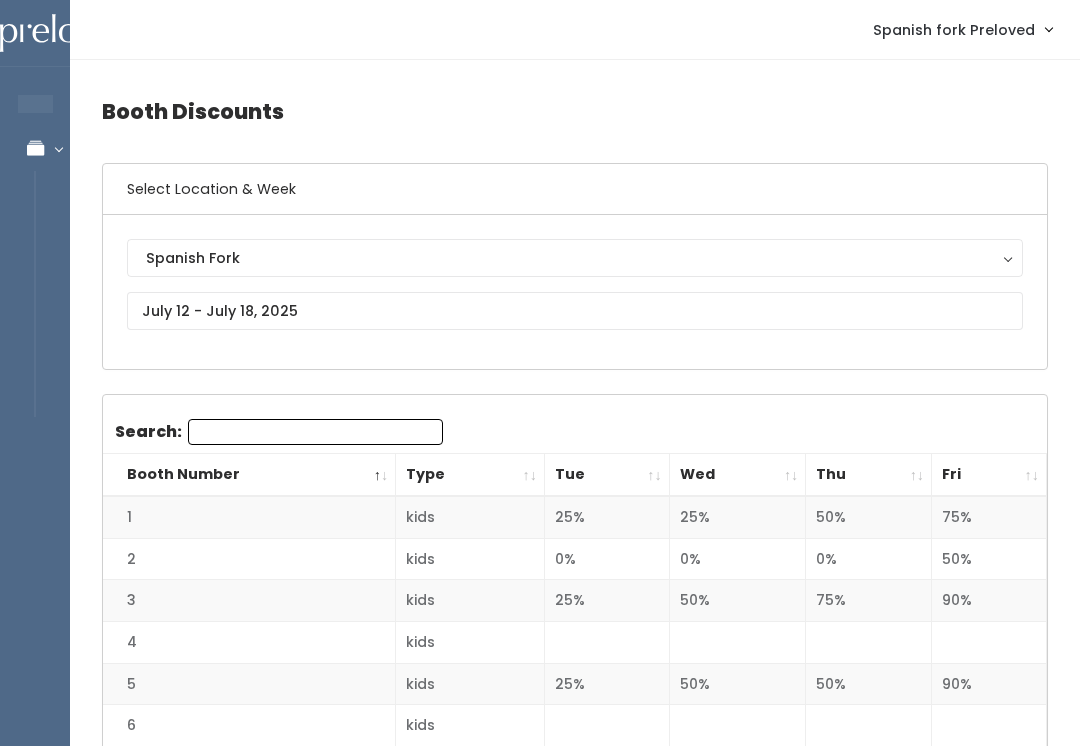 scroll, scrollTop: 0, scrollLeft: 0, axis: both 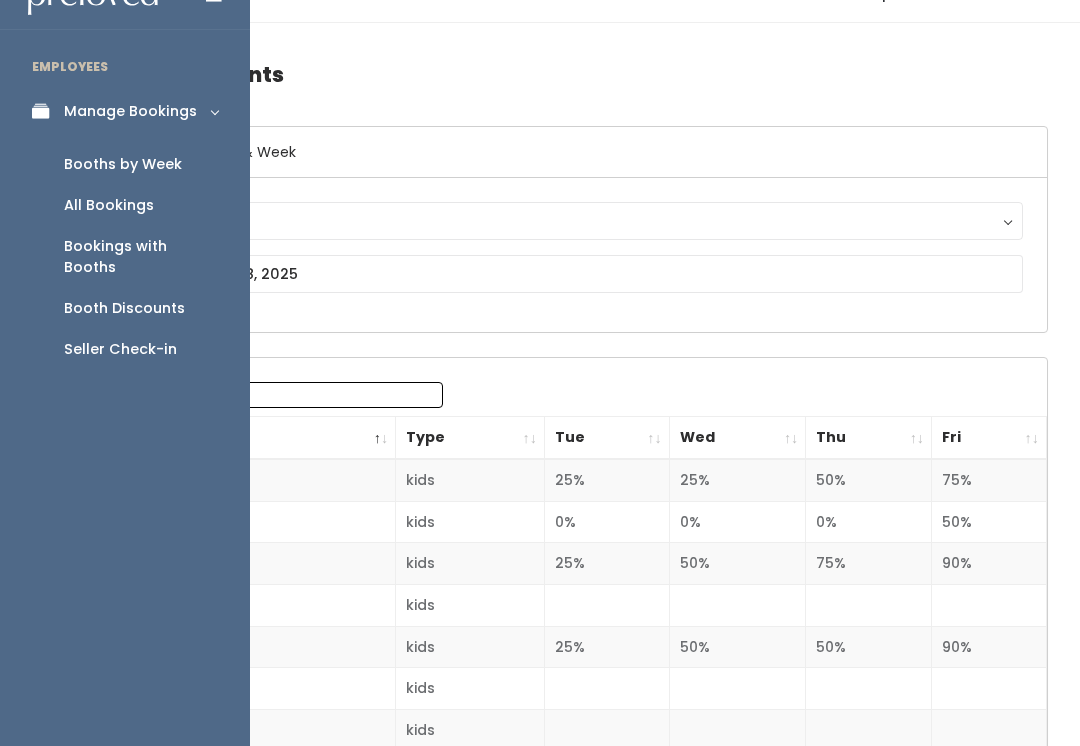 click on "All Bookings" at bounding box center [109, 205] 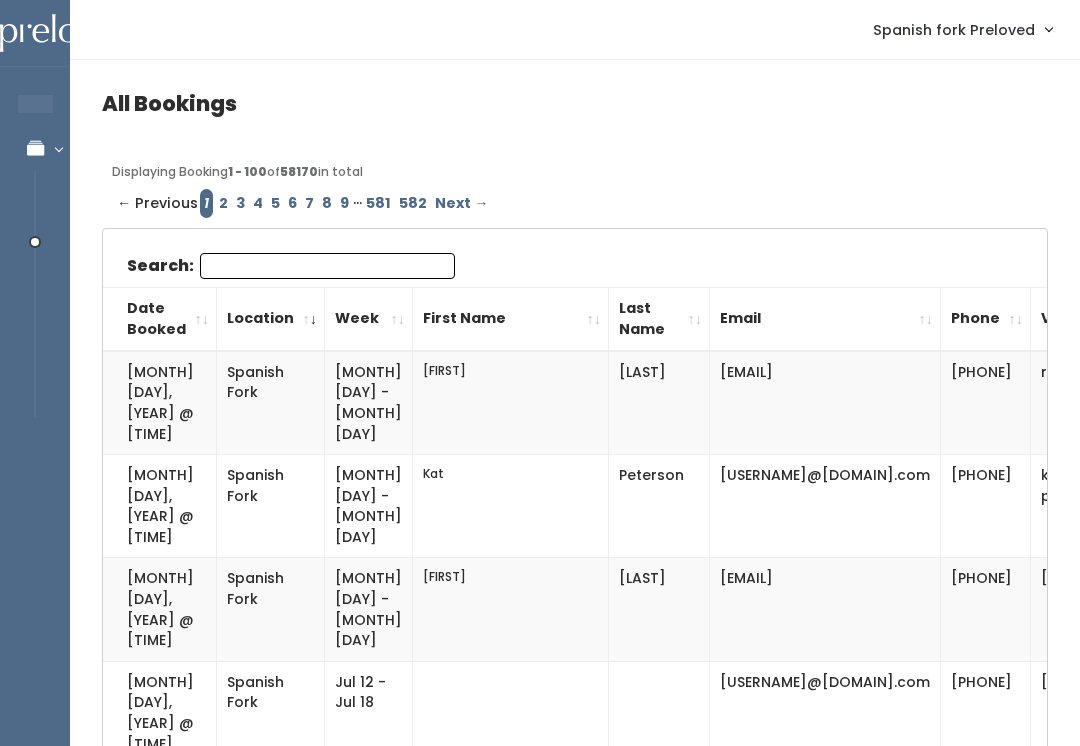 scroll, scrollTop: 0, scrollLeft: 0, axis: both 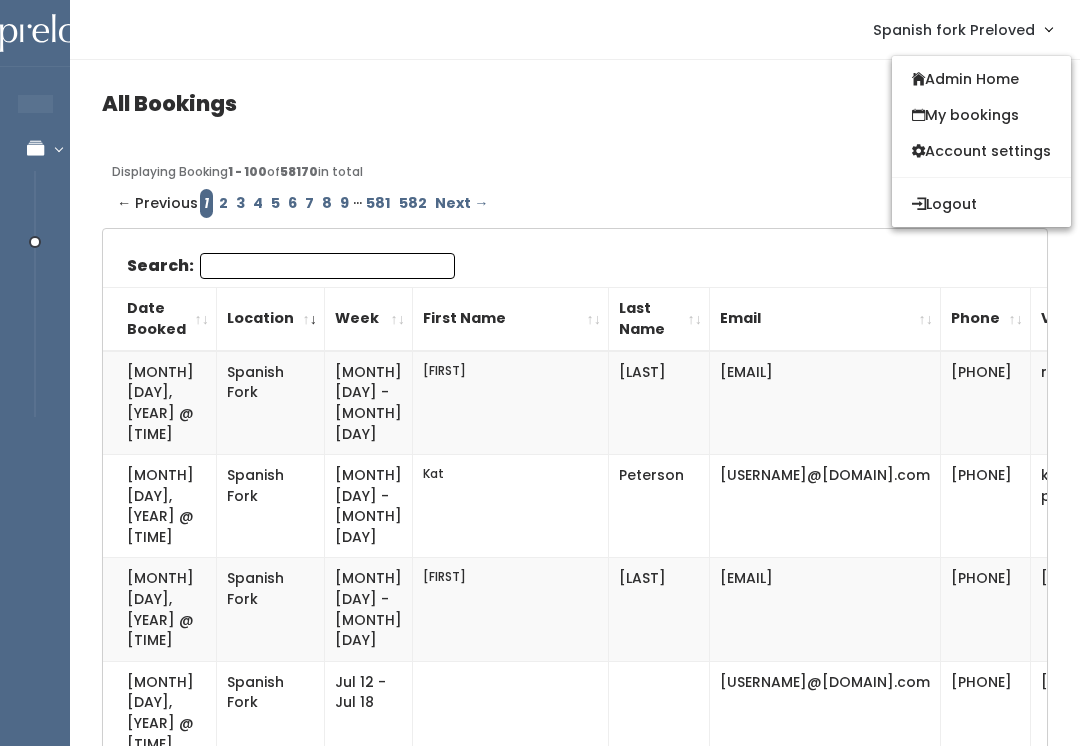 click on "Admin Home" at bounding box center (981, 79) 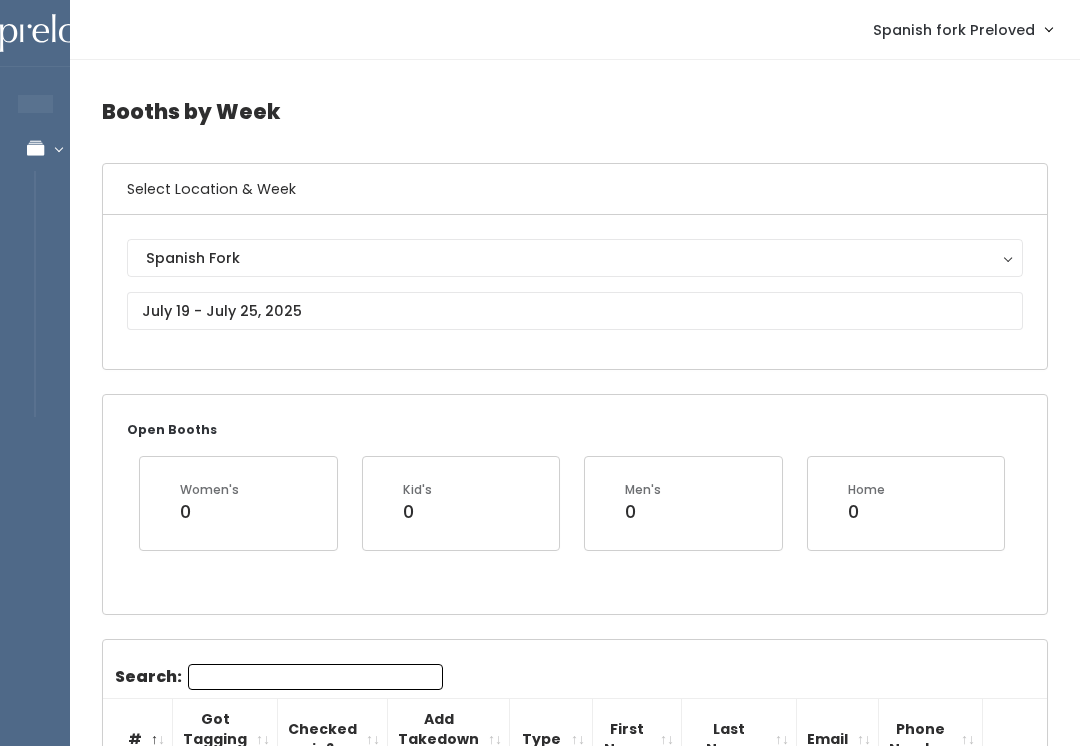 scroll, scrollTop: 0, scrollLeft: 0, axis: both 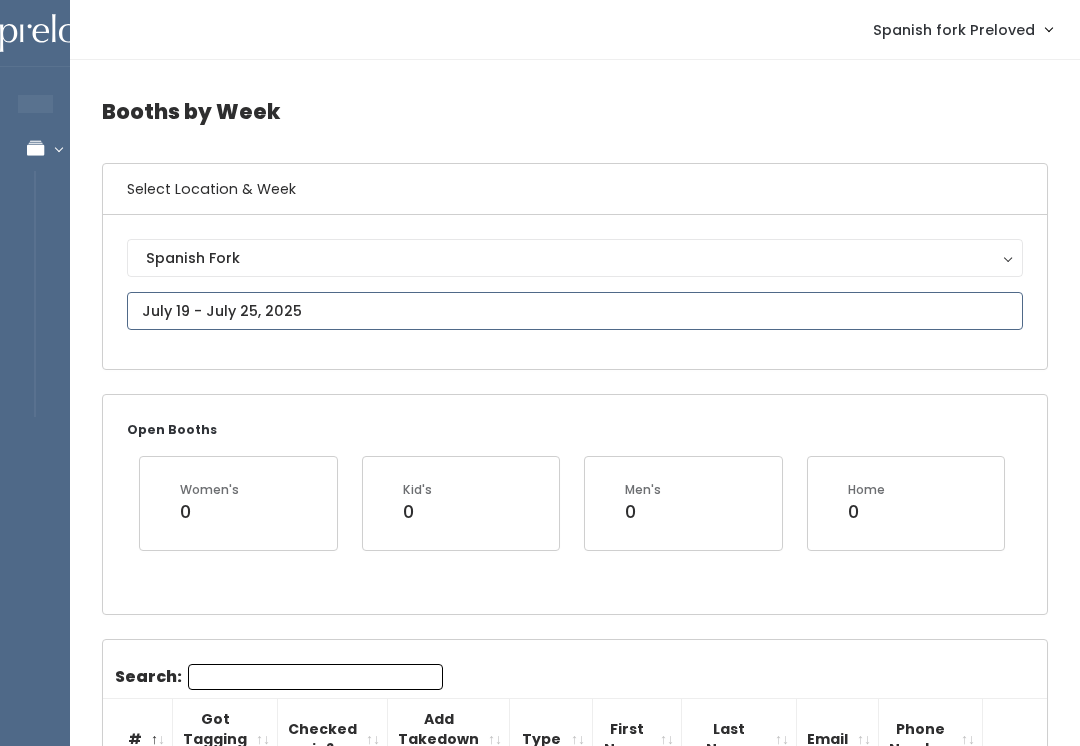 click at bounding box center (575, 311) 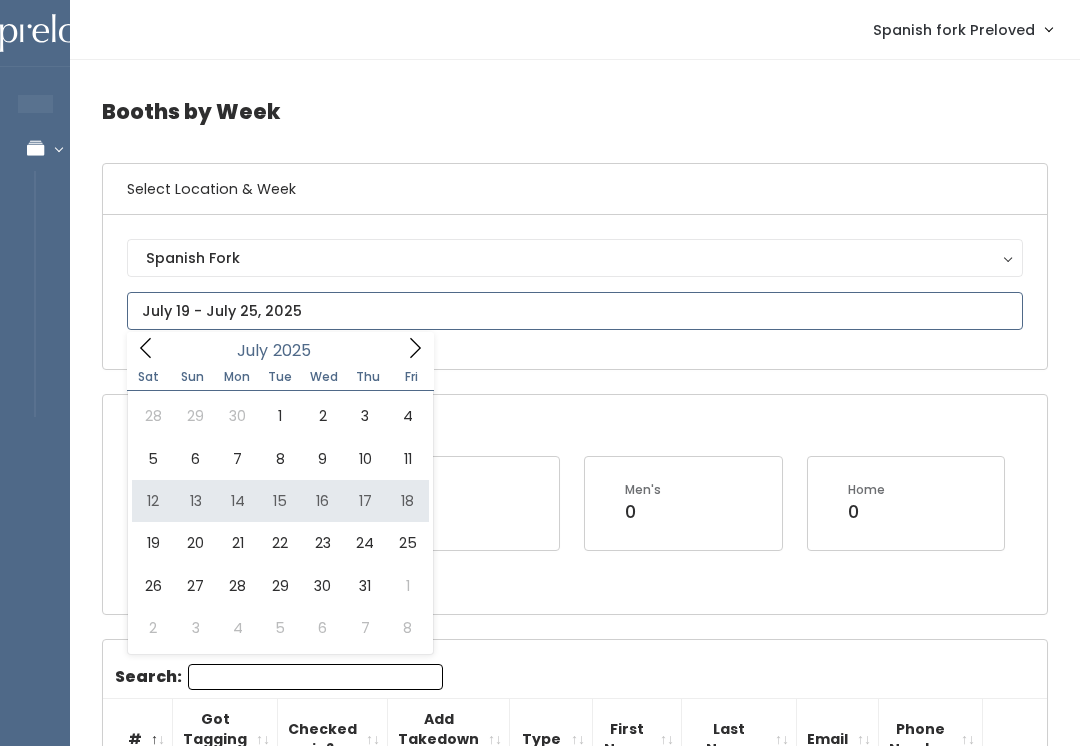 type on "July 12 to July 18" 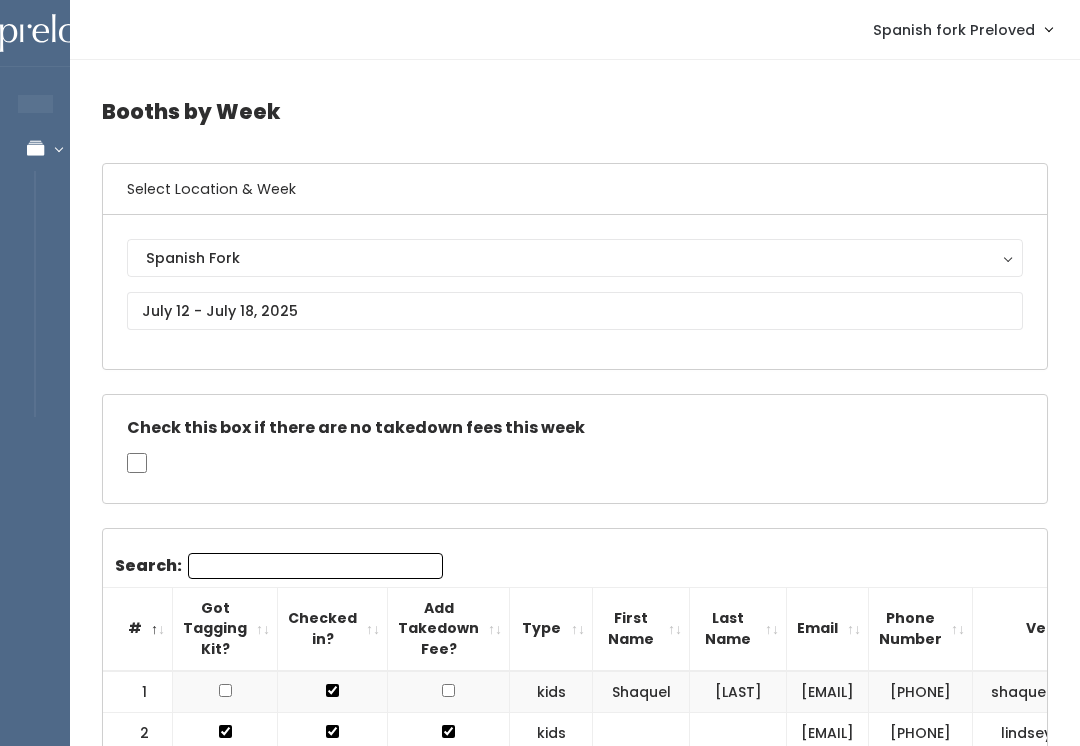 scroll, scrollTop: 0, scrollLeft: 0, axis: both 